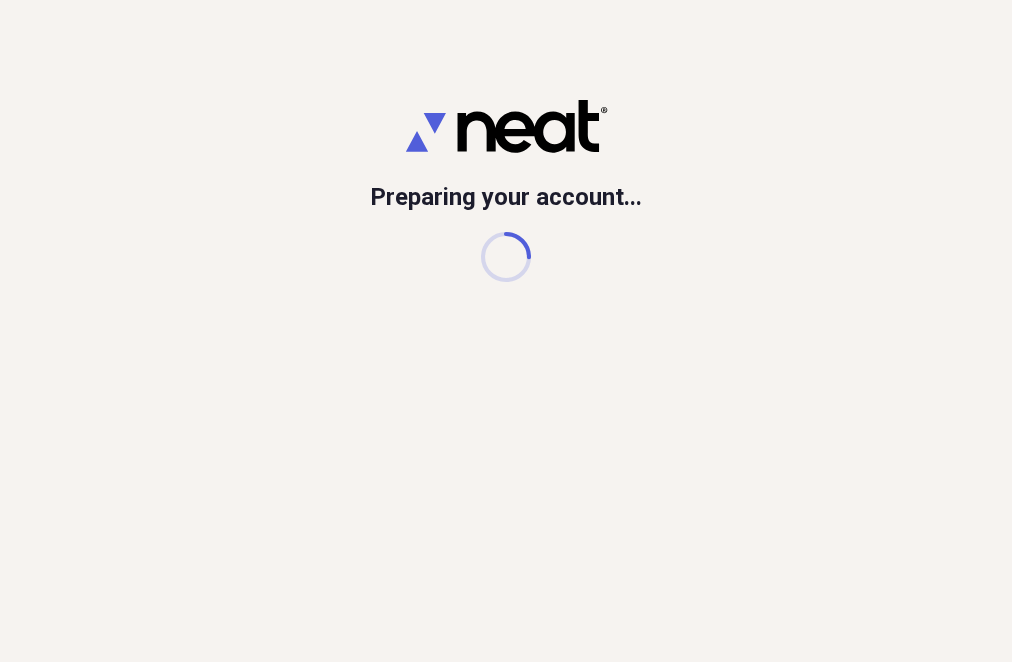 scroll, scrollTop: 0, scrollLeft: 0, axis: both 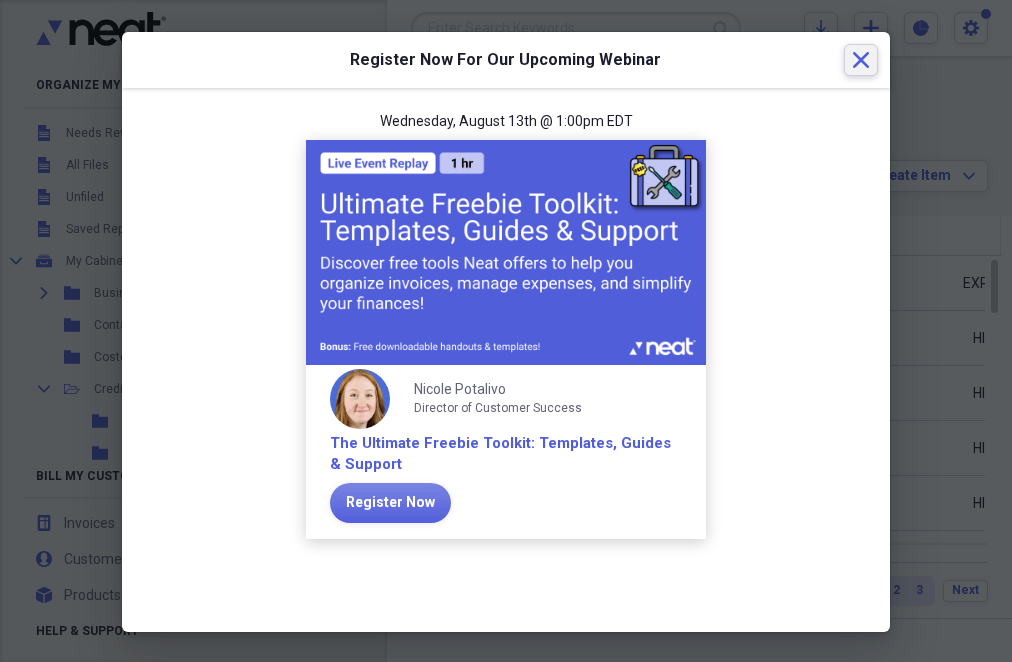 click 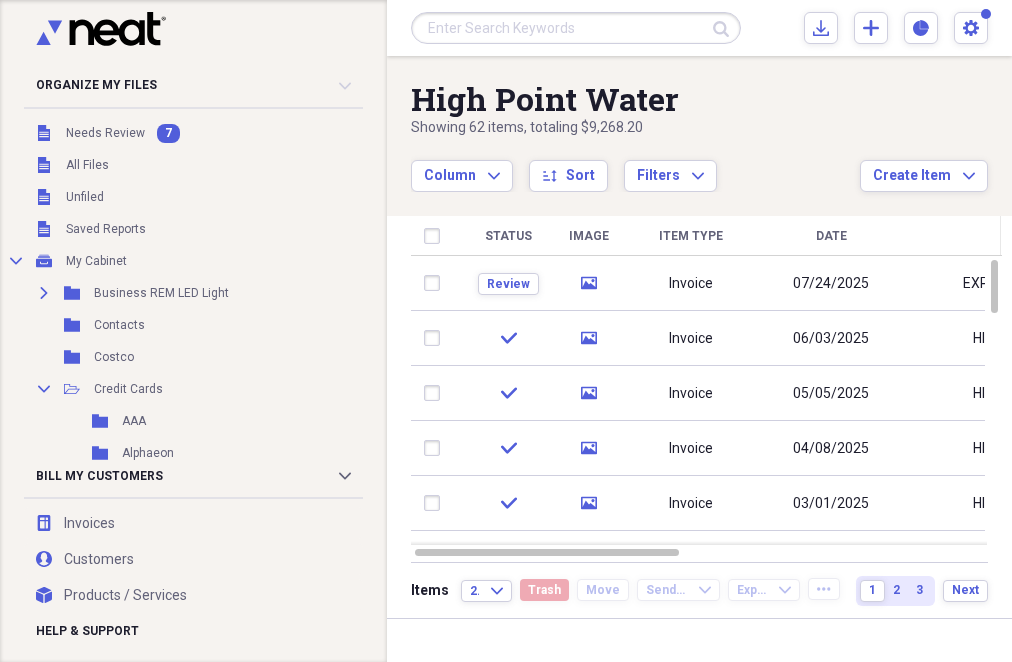 click on "Unfiled Needs Review 7" at bounding box center [179, 133] 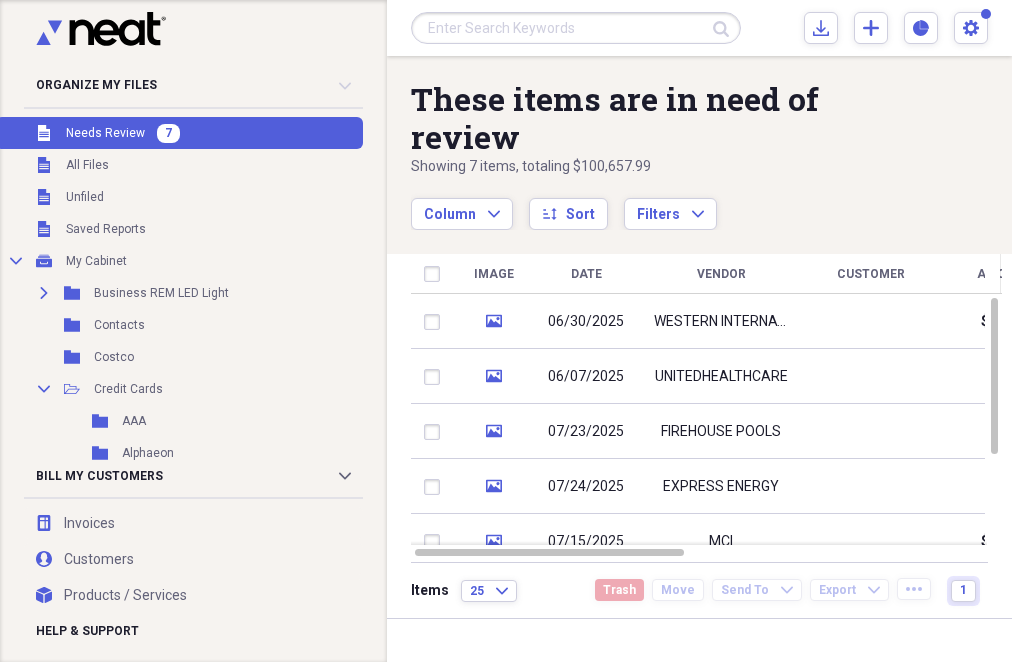 click on "media" at bounding box center [493, 321] 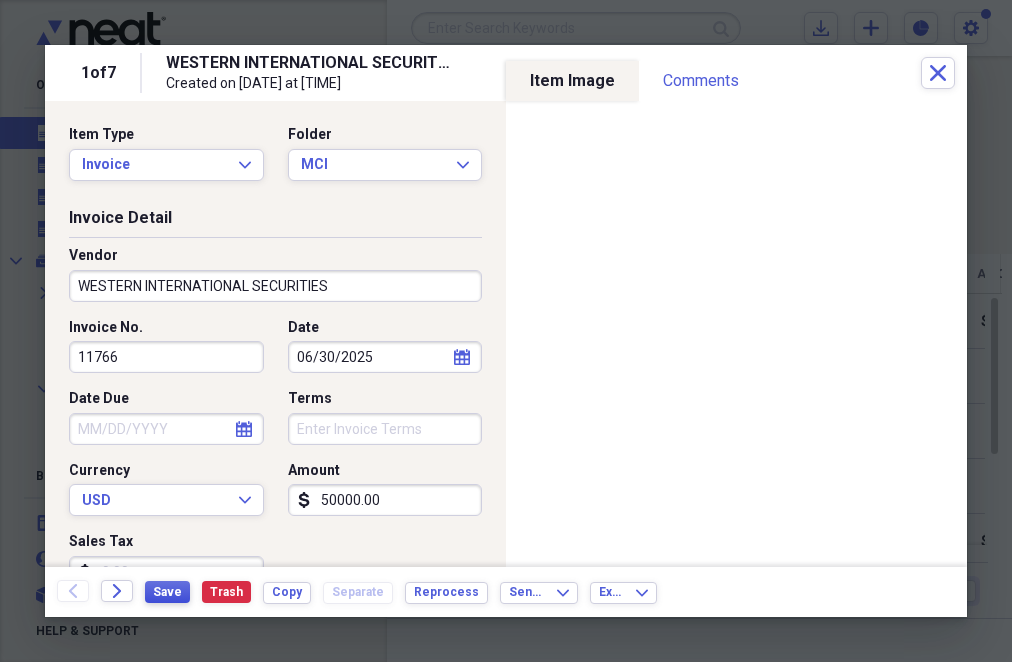 click on "Save" at bounding box center [167, 592] 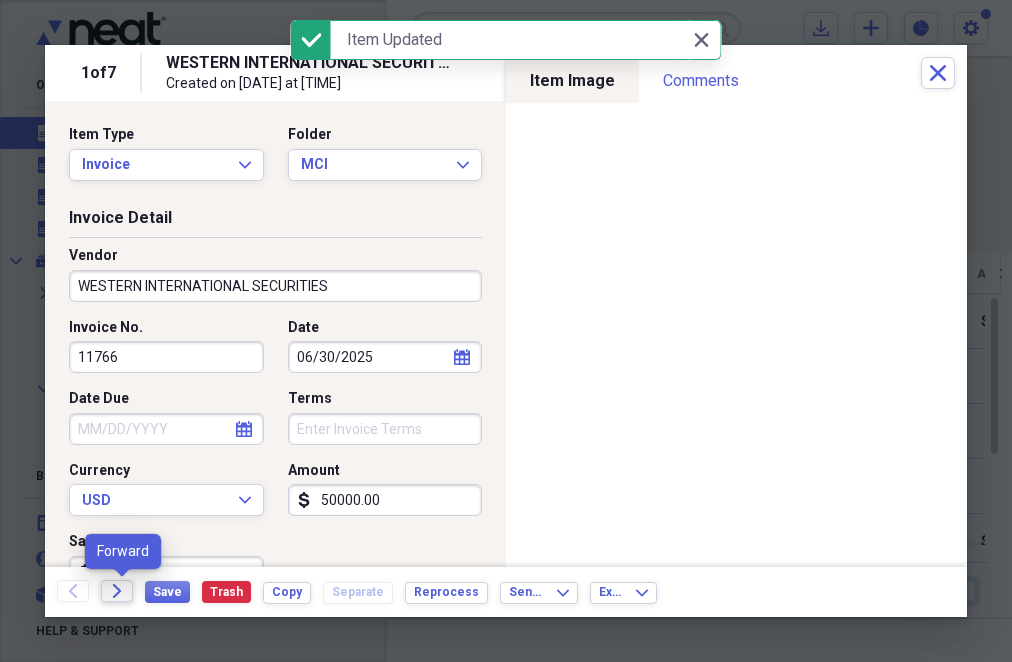 click on "Forward" 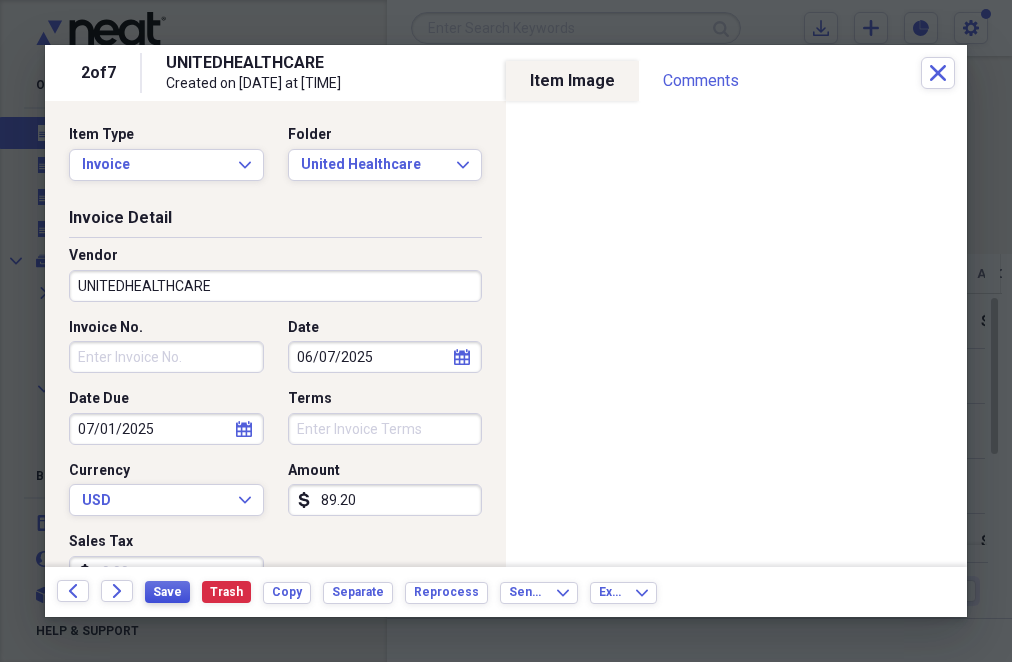 click on "Save" at bounding box center [167, 592] 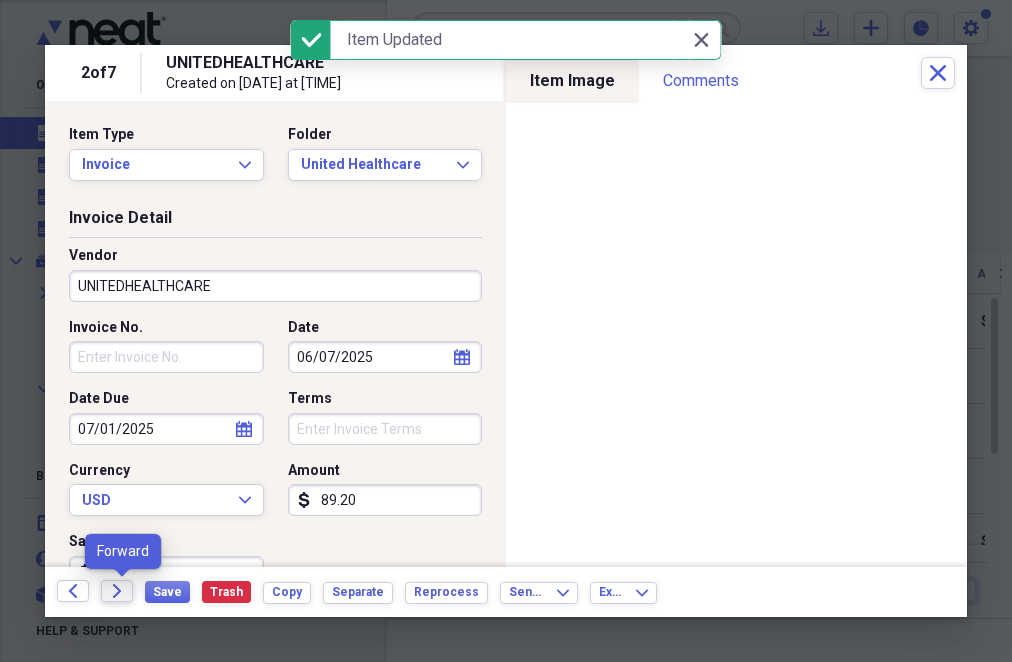 click on "Forward" 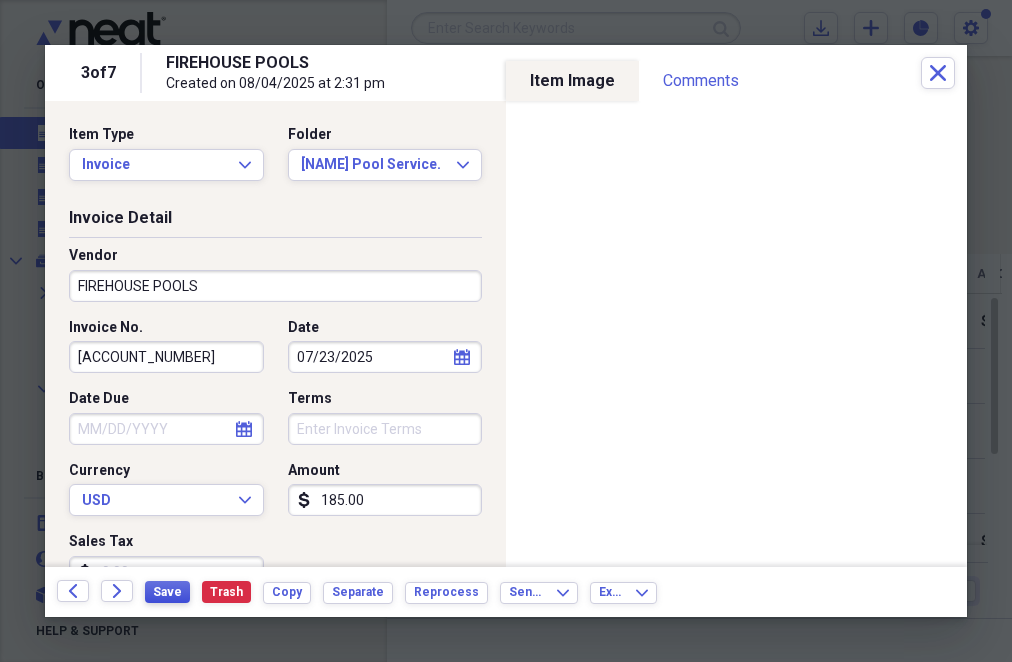 click on "Save" at bounding box center (167, 592) 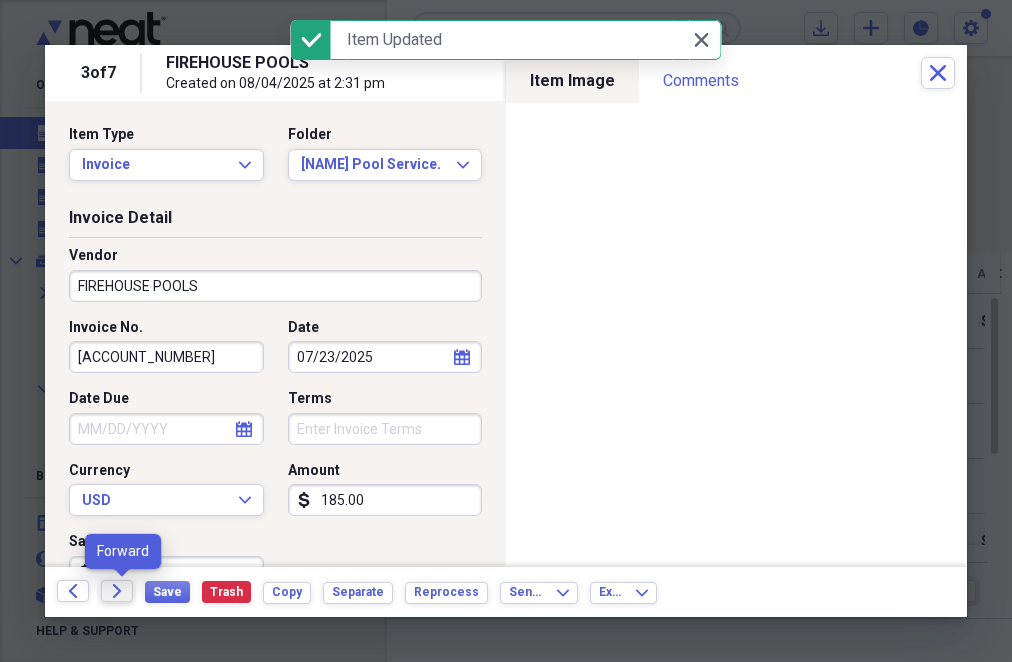click on "Forward" 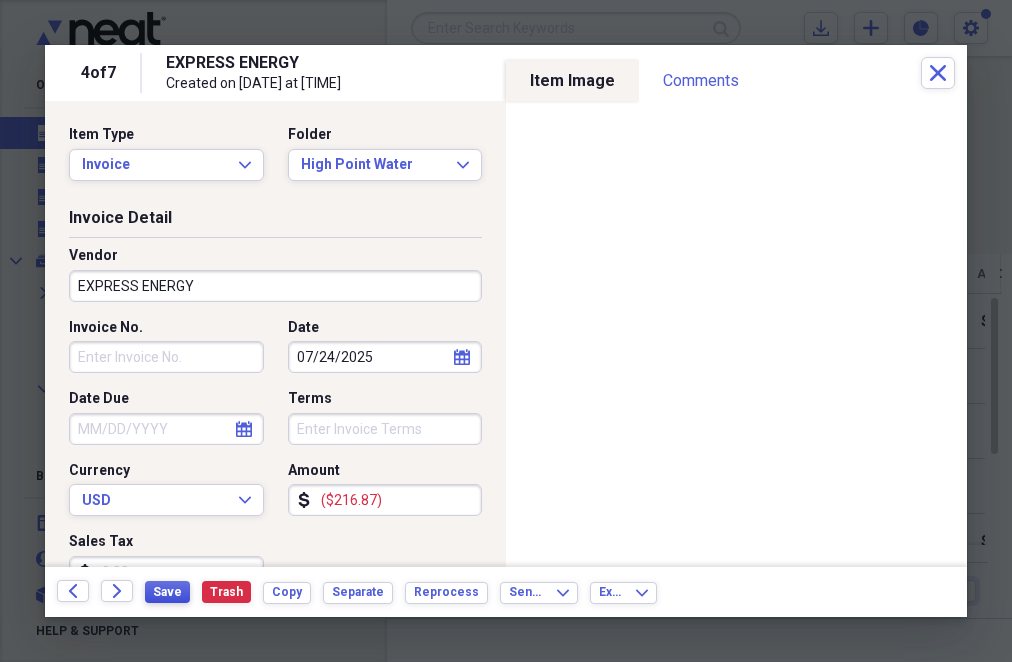 click on "Save" at bounding box center [167, 592] 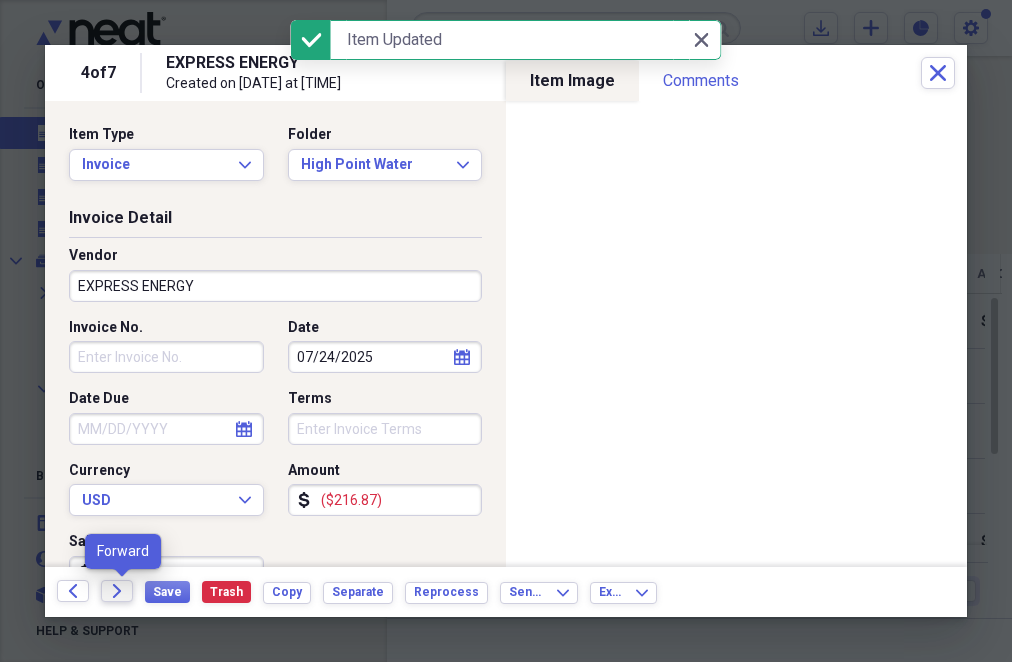 click on "Forward" 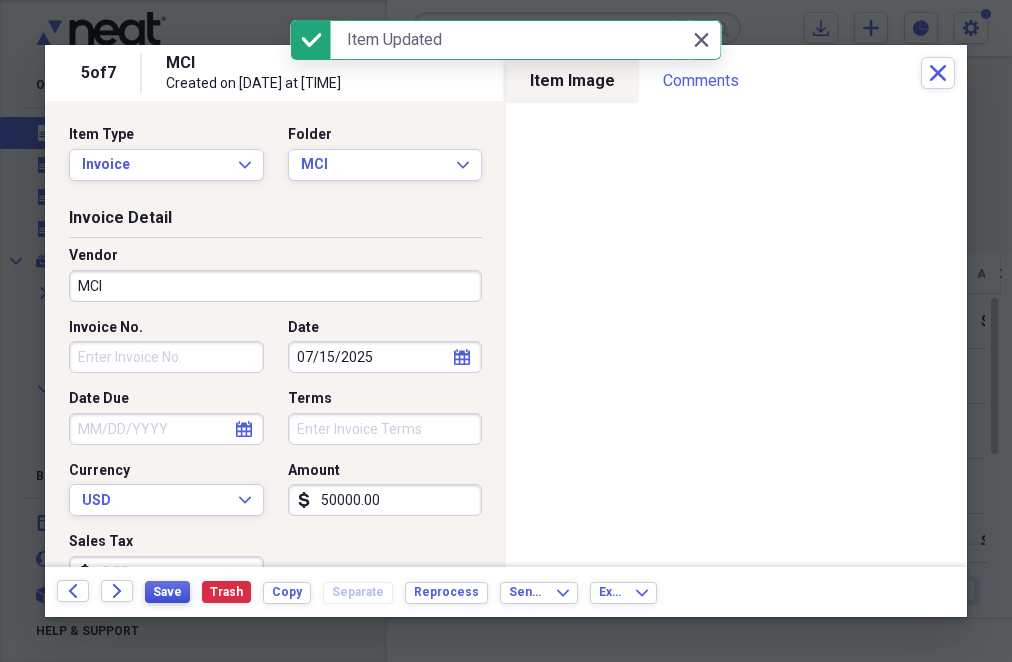 click on "Save" at bounding box center (167, 592) 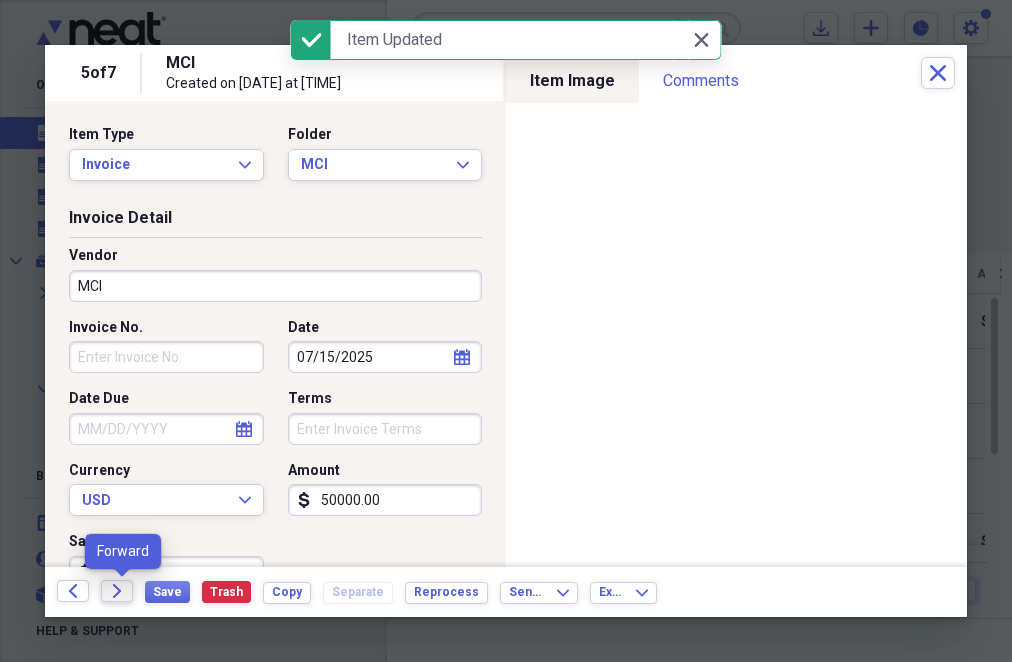 click on "Forward" 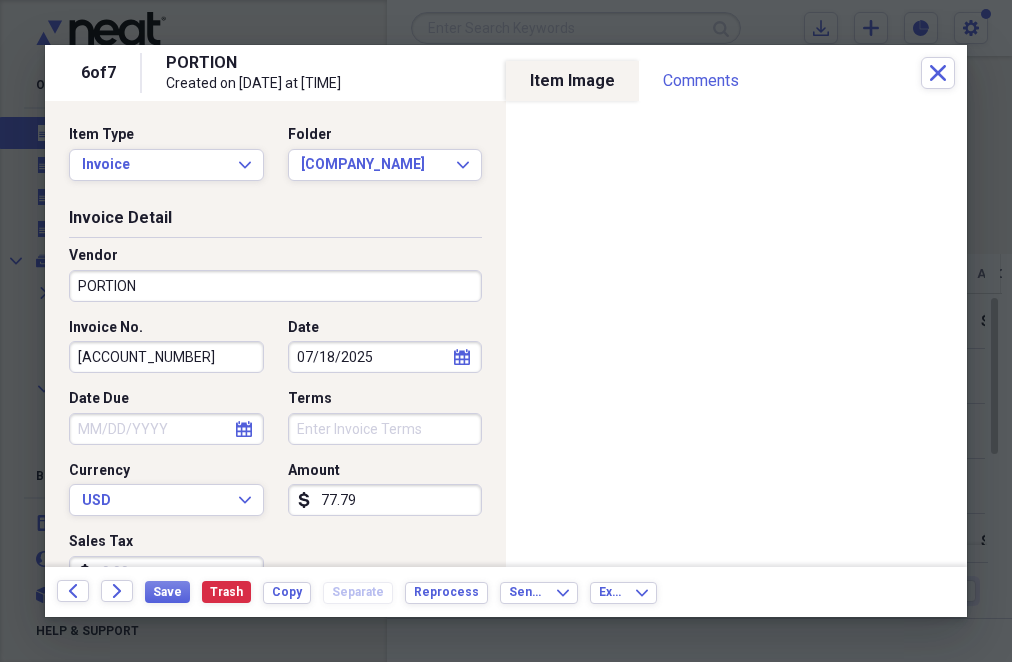 click 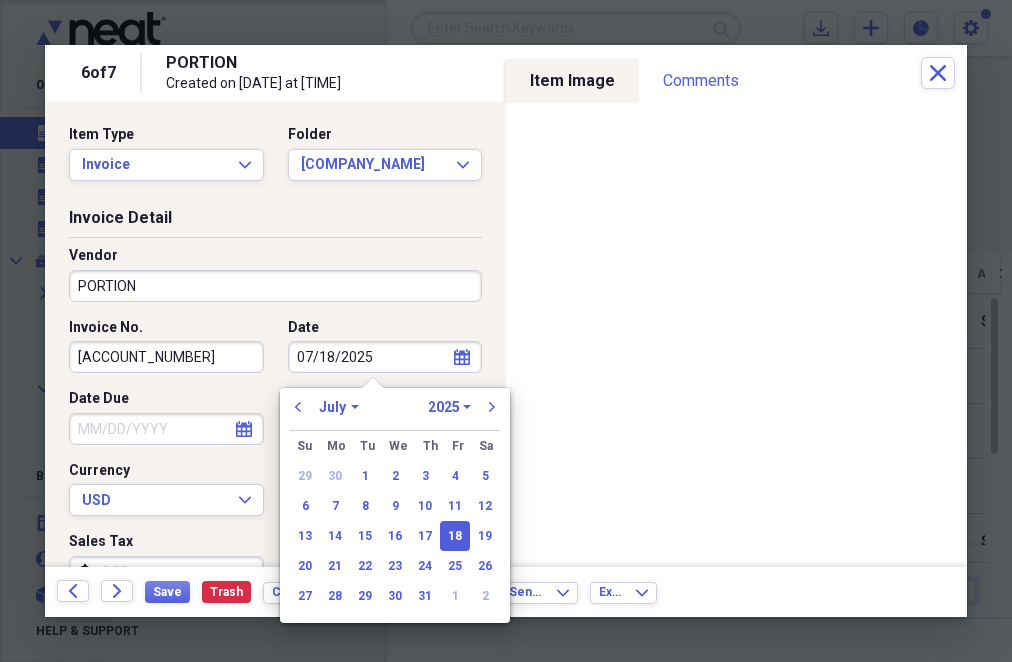 click on "31" at bounding box center [425, 596] 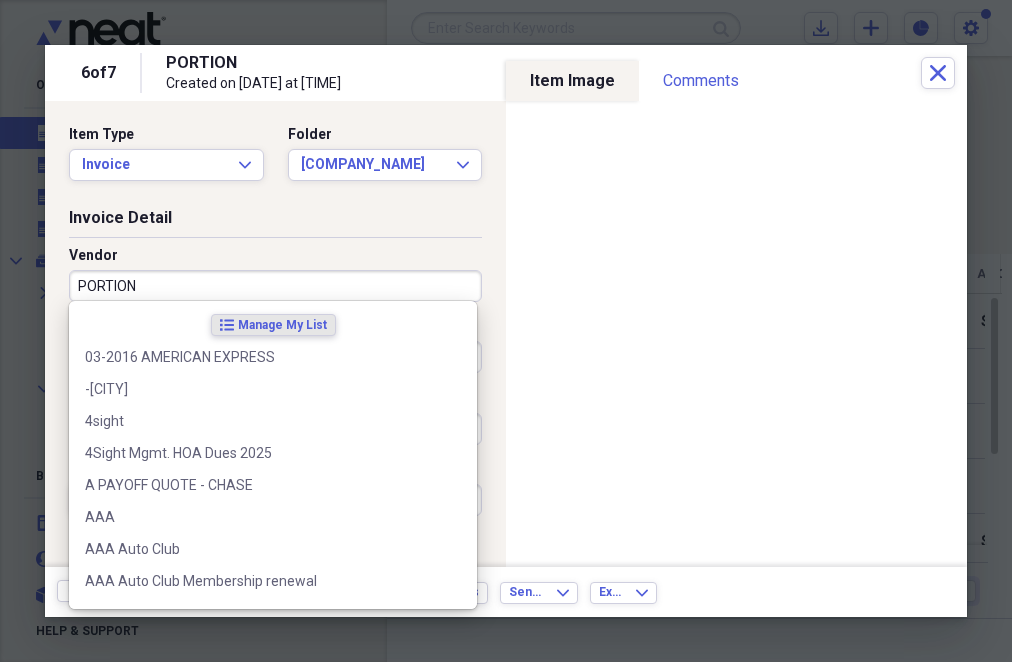 click on "PORTION" at bounding box center (275, 286) 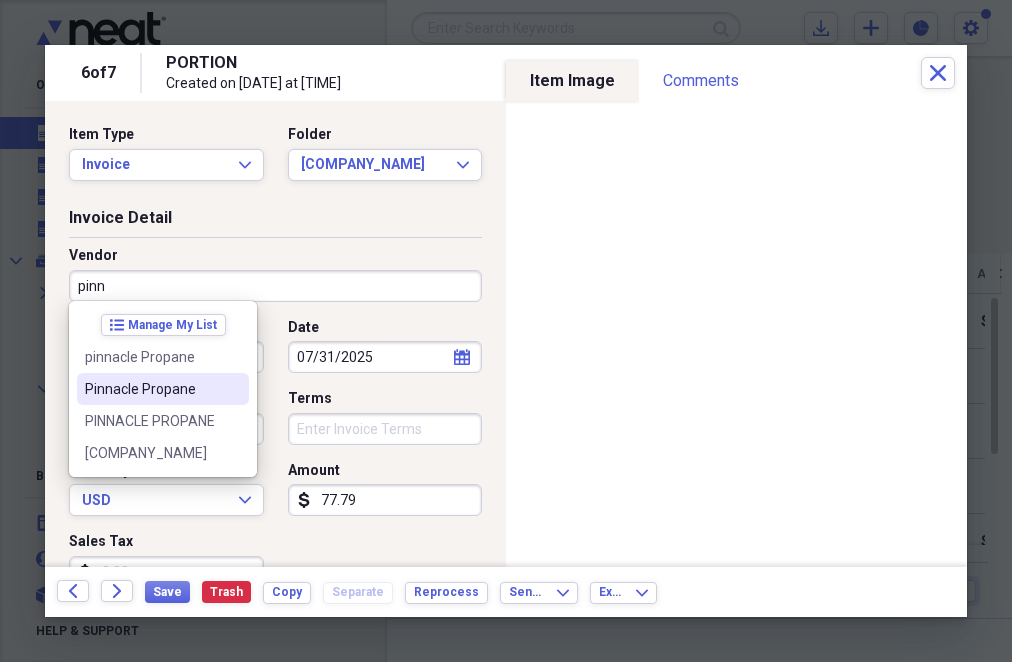 click on "Pinnacle Propane" at bounding box center [151, 389] 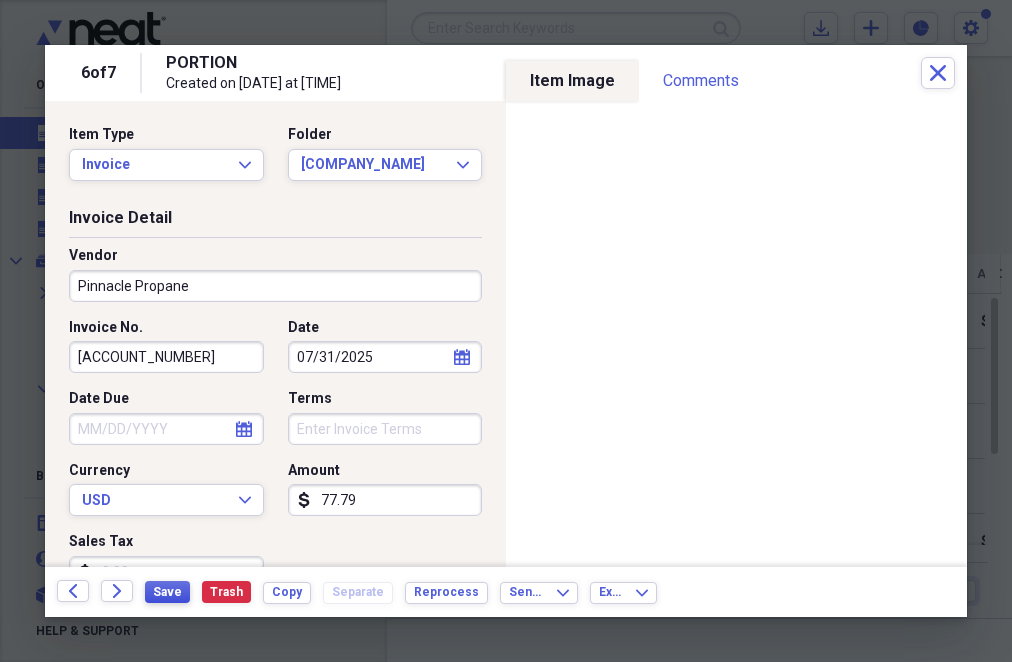 click on "Save" at bounding box center (167, 592) 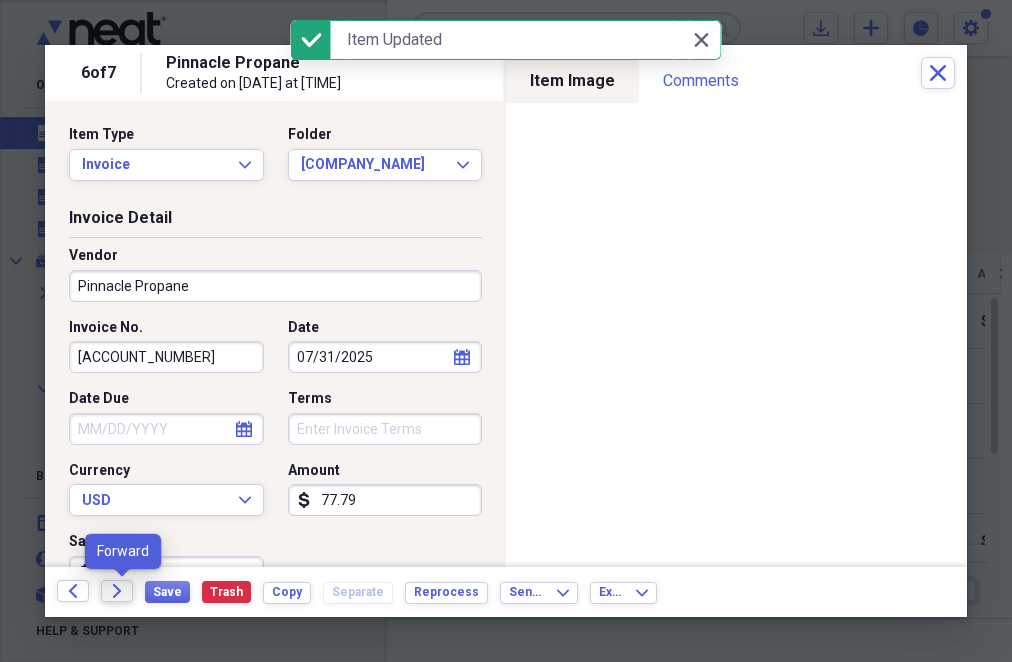 click on "Forward" 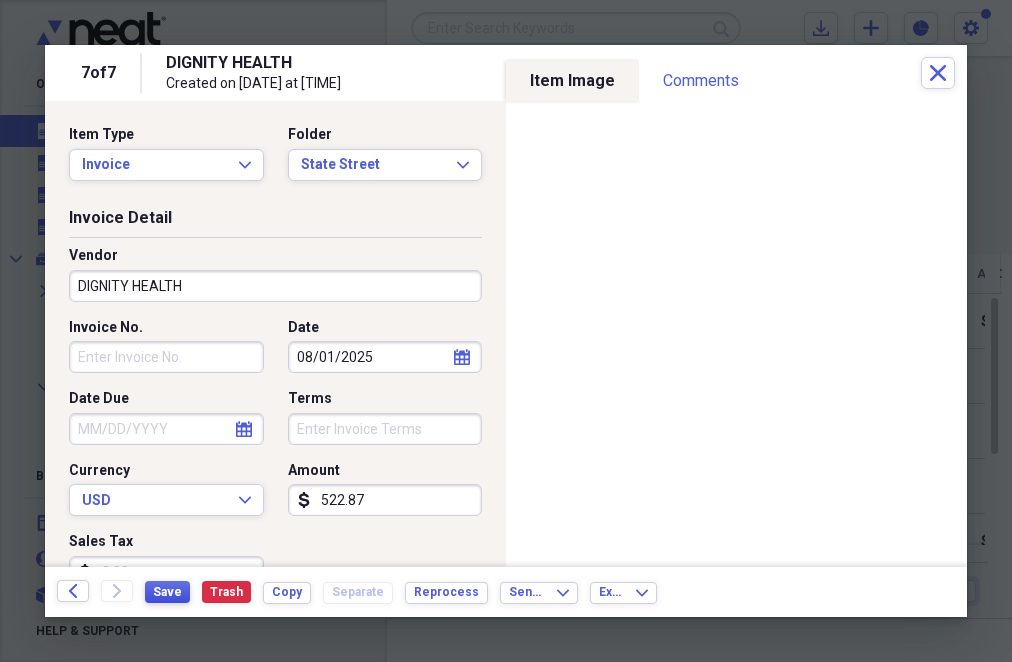 click on "Save" at bounding box center (167, 592) 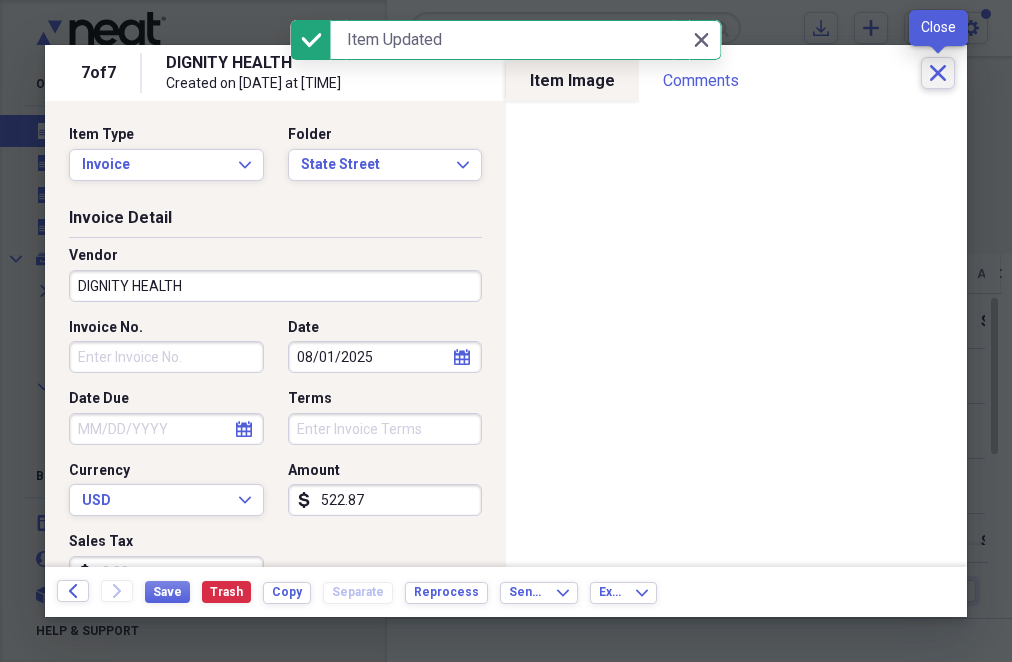 click 